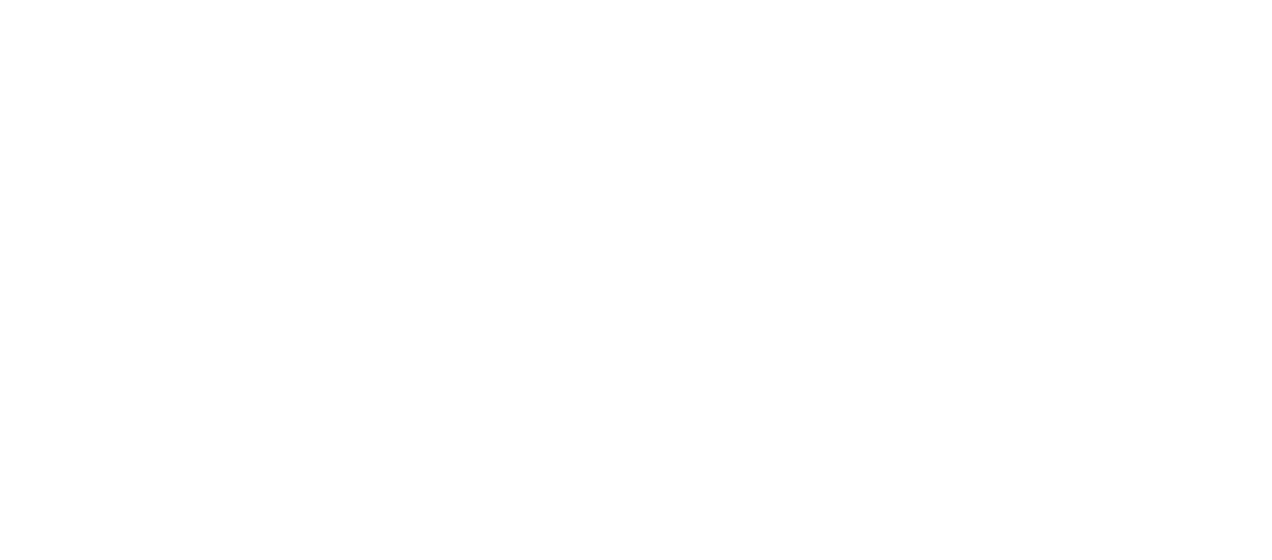 scroll, scrollTop: 0, scrollLeft: 0, axis: both 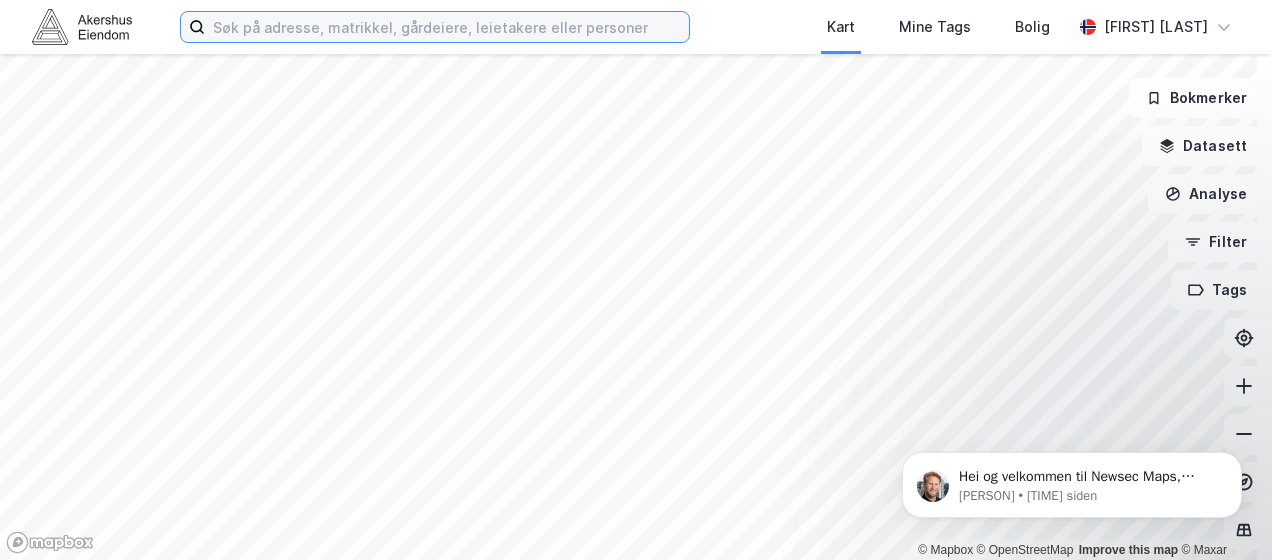 click at bounding box center (447, 27) 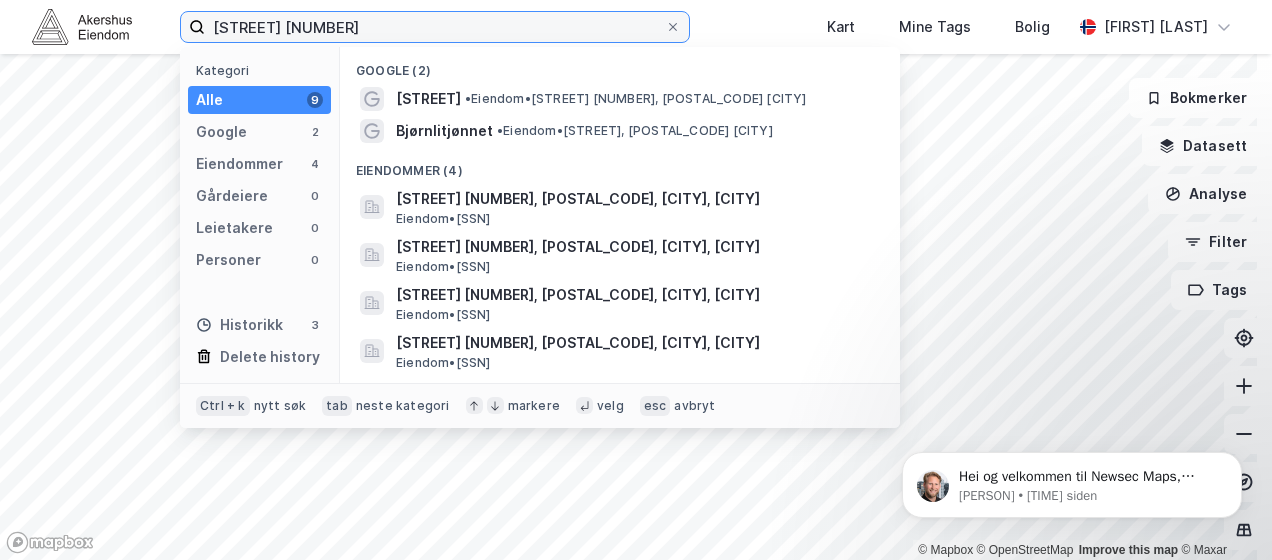 type on "[STREET] [NUMBER]" 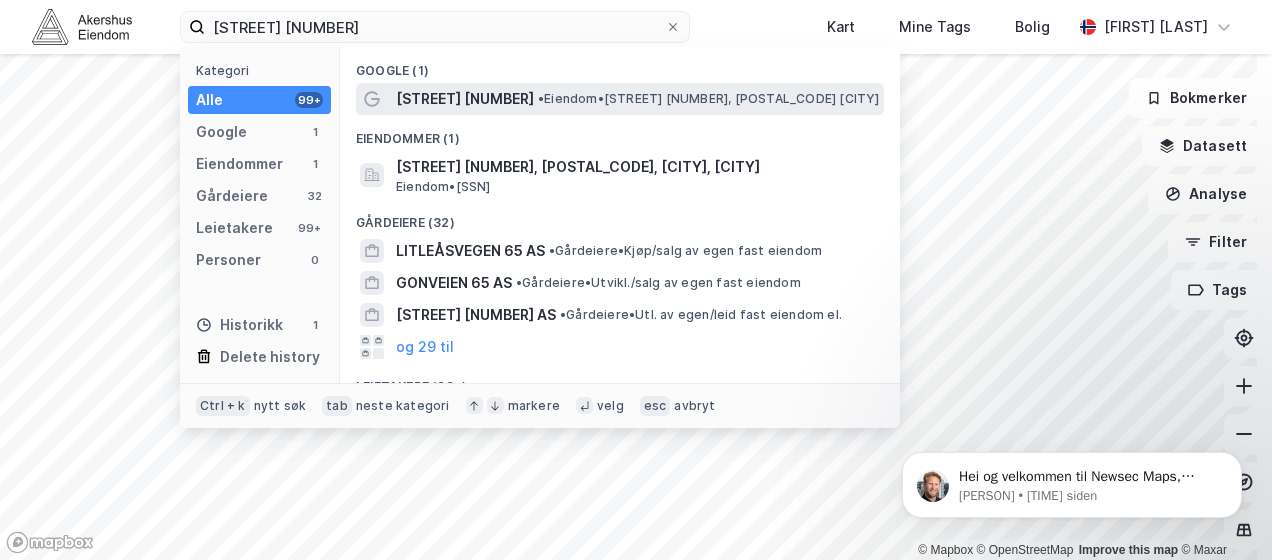 click on "[STREET] [NUMBER]" at bounding box center [465, 99] 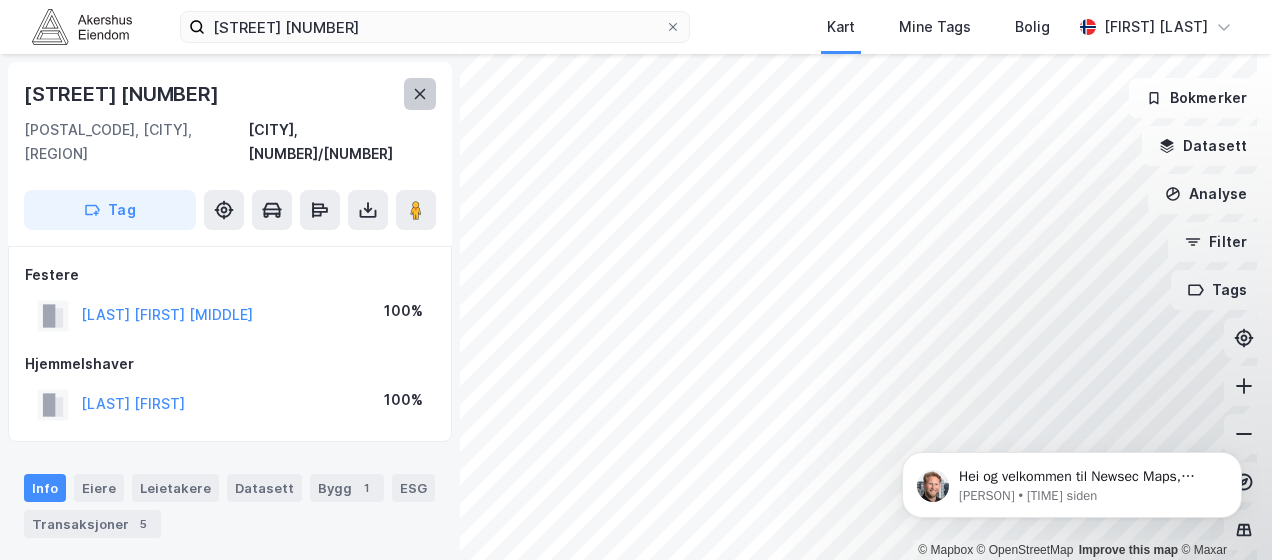 click at bounding box center [420, 94] 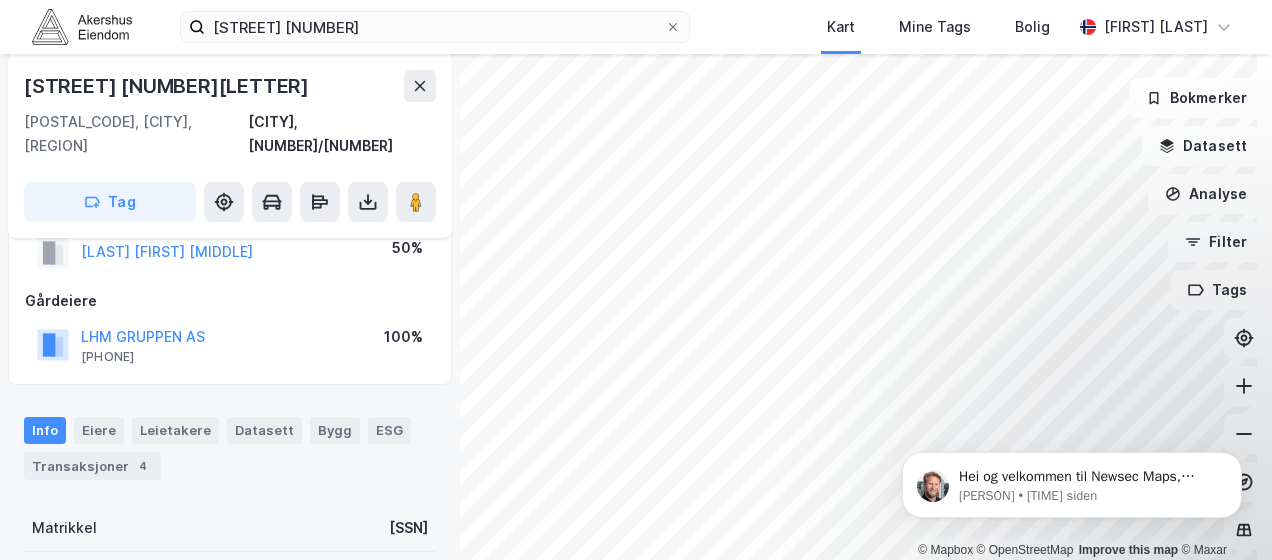 scroll, scrollTop: 0, scrollLeft: 0, axis: both 